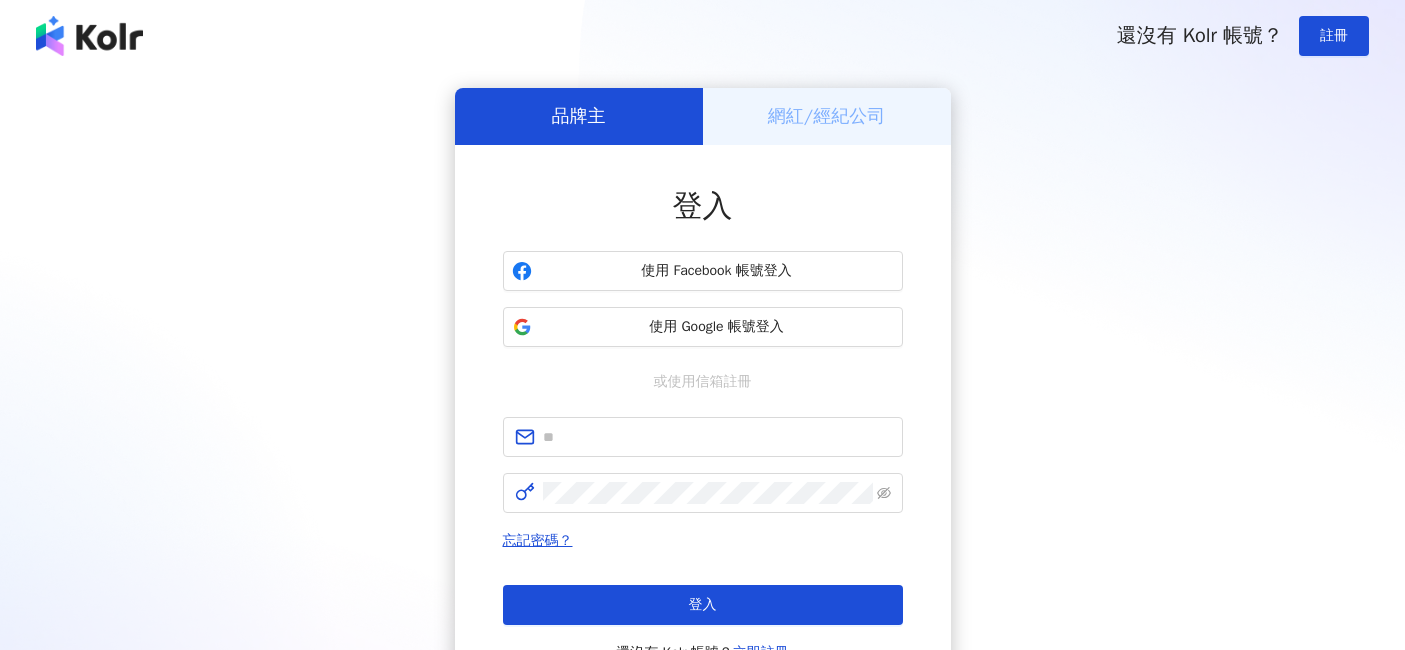 scroll, scrollTop: 0, scrollLeft: 0, axis: both 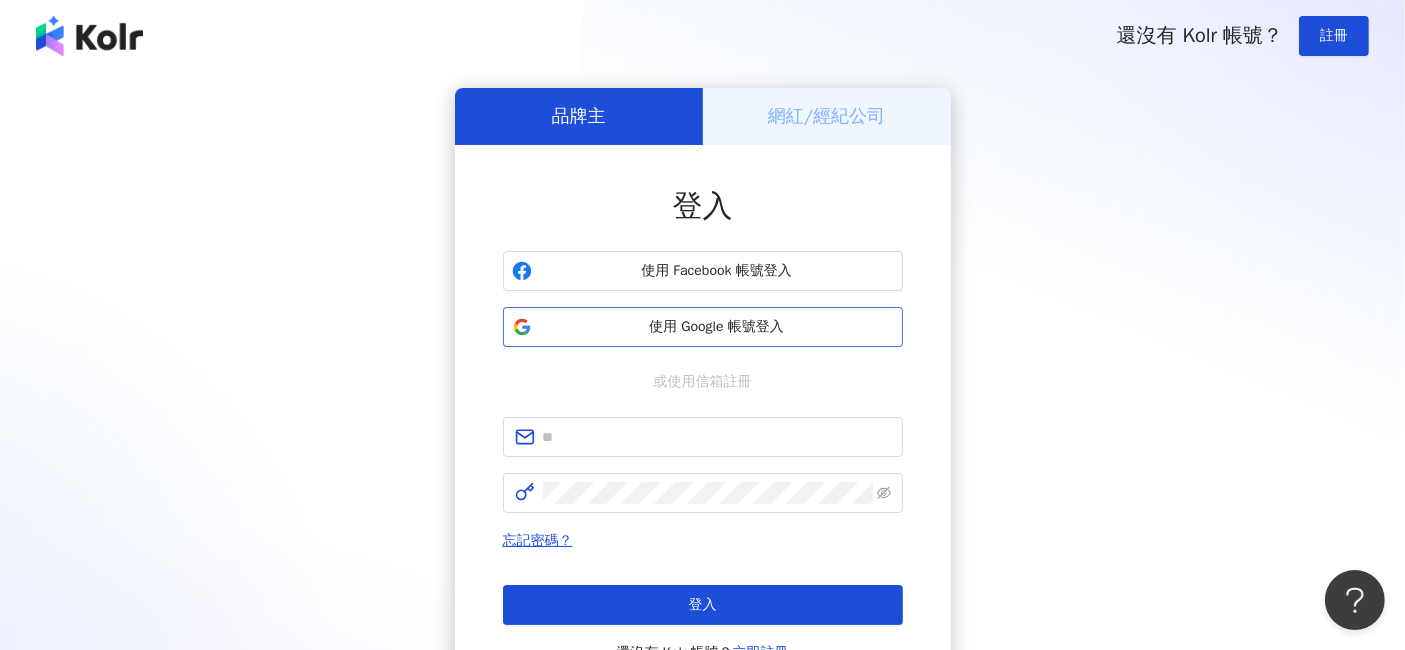 click on "使用 Google 帳號登入" at bounding box center (717, 327) 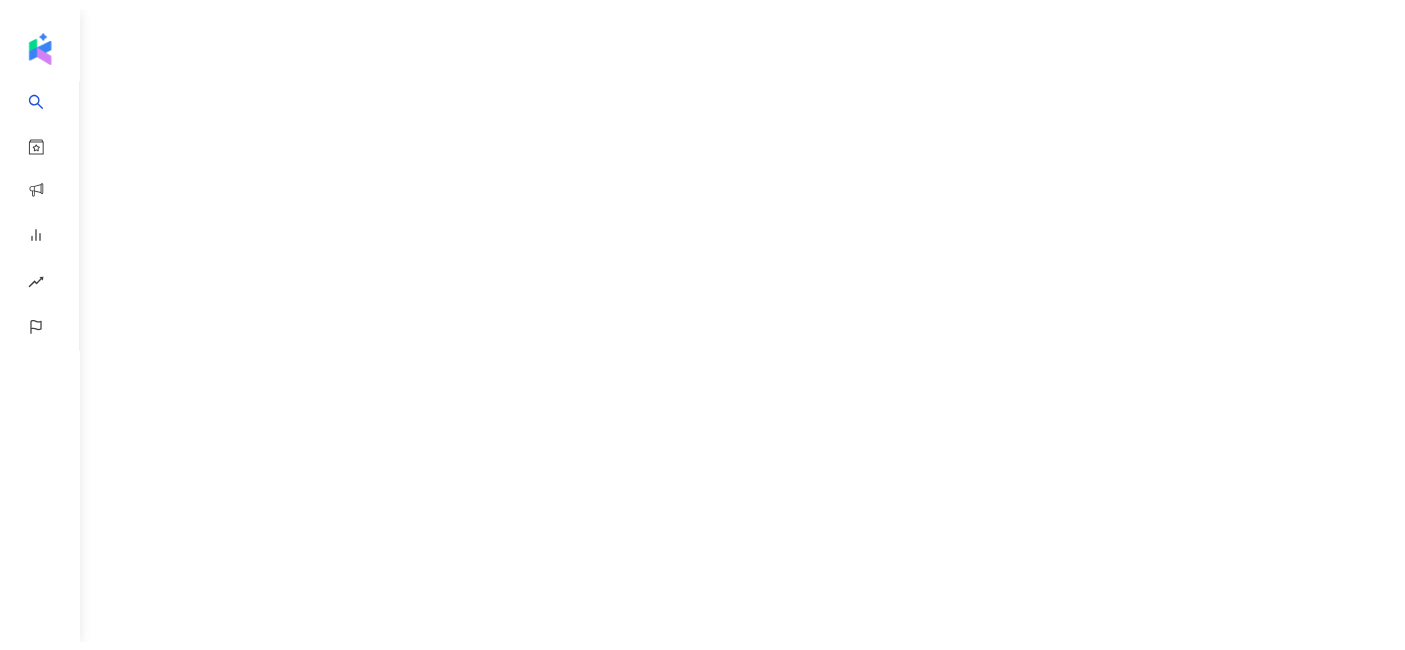 scroll, scrollTop: 0, scrollLeft: 0, axis: both 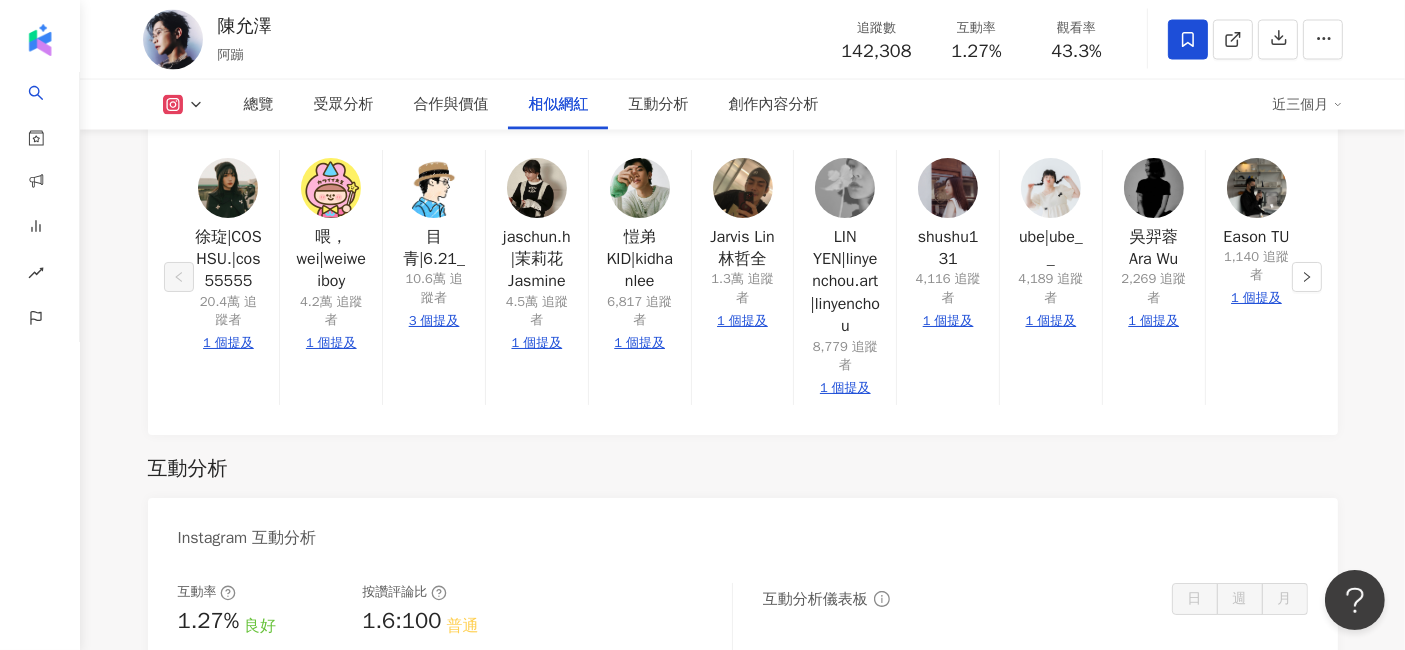 click on "14.2萬 7.3萬 未公開 陳允澤  阿蹦 追蹤數 142,308 互動率 1.27% 觀看率 43.3% 總覽 受眾分析 合作與價值 相似網紅 互動分析 創作內容分析 近三個月 總覽 最後更新日期：2025/8/5 解鎖最新數據 近三個月 Instagram 網紅基本資料 性別   男 主要語言   繁體中文 94.6% 網紅類型 香水 · 保養 · 美妝時尚 · 飲料 · 日常話題 · 美髮 · 旅遊 社群簡介 陳允澤 | bonb.chen https://www.instagram.com/bonb.chen/ 🌵 The highest level of life.
🃏 Contact • b.bonita.studio@gmail.com
🎤 Podcast • 我們見面說 Instagram 數據總覽 89 K-Score :   良好 近期一到三個月發文頻率正常，且漲粉率與互動率高。 查看說明 追蹤數   142,308 互動率   1.27% 良好 觀看率   43.3% 優秀 漲粉率   -0.35% 普通 受眾主要性別   女性 68.5% 受眾主要年齡   25-34 歲 50.1% 商業合作內容覆蓋比例   53.8% AI Instagram 成效等級三大指標 互動率 1.27% 良好 0.77% 觀看率 43.3%" at bounding box center (742, 10) 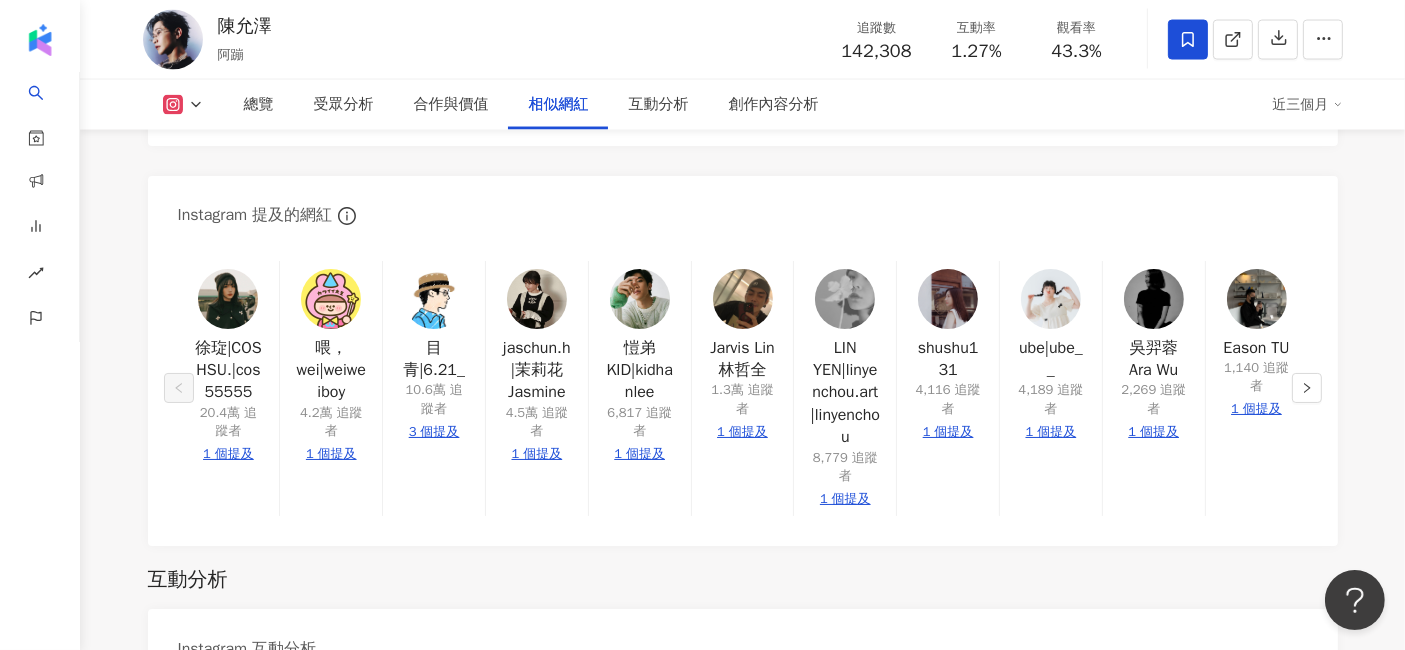 scroll, scrollTop: 3567, scrollLeft: 0, axis: vertical 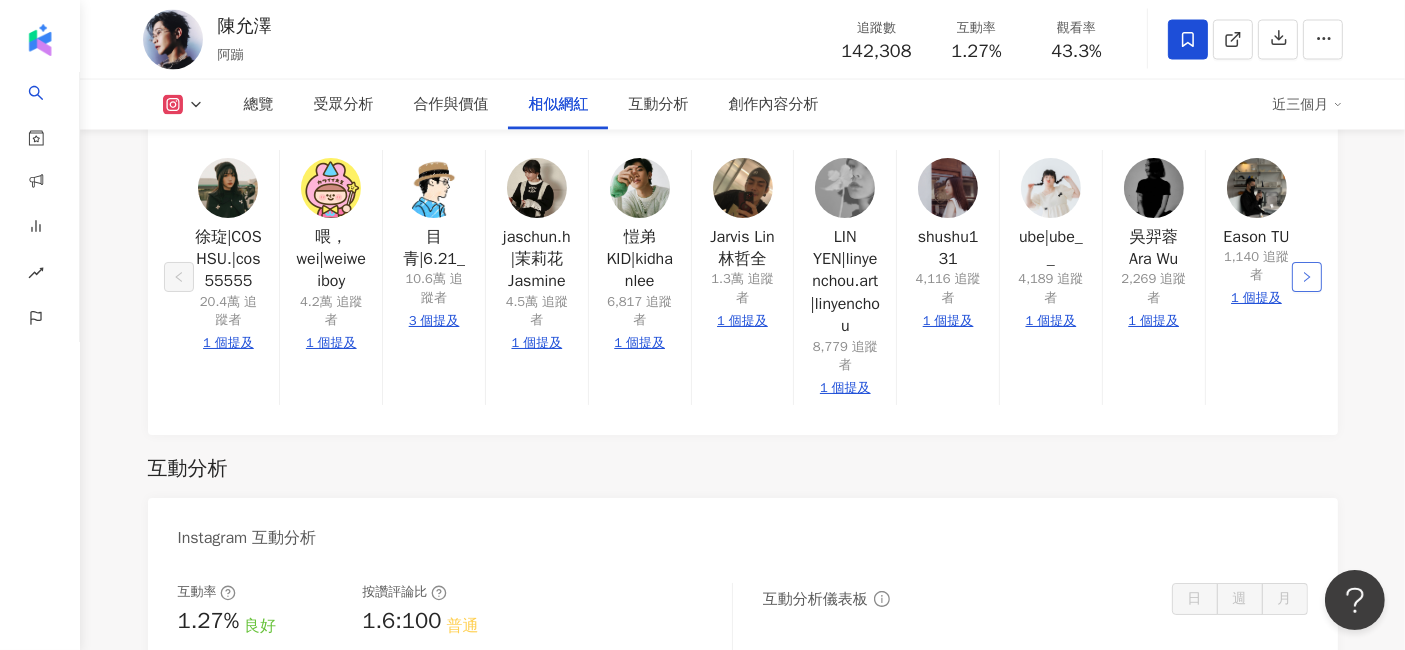 click 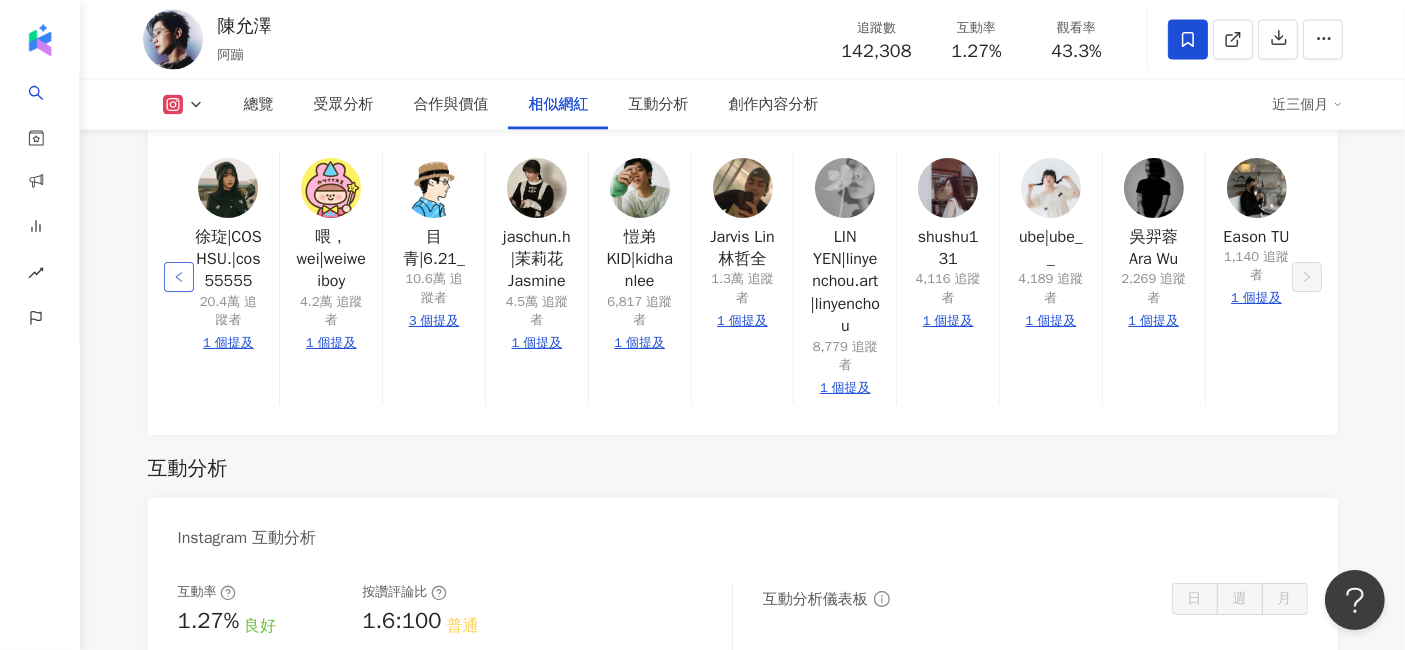 click 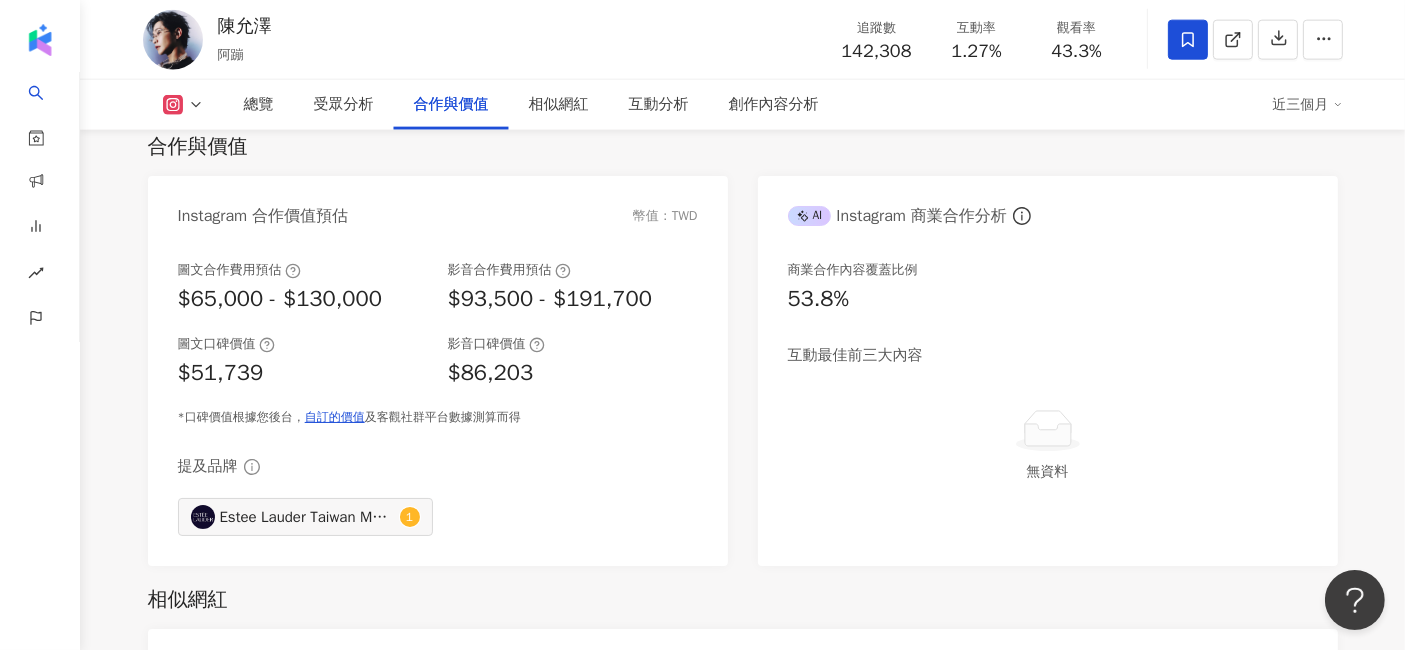 scroll, scrollTop: 2345, scrollLeft: 0, axis: vertical 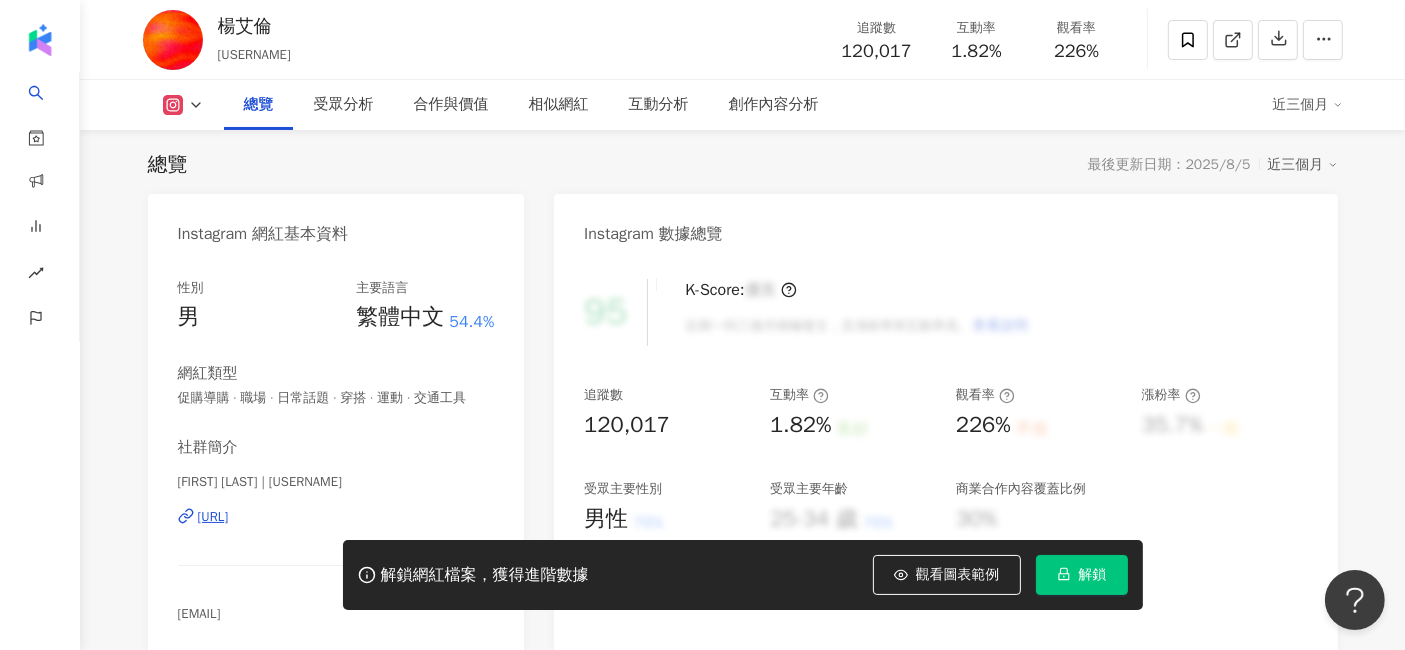 click on "解鎖" at bounding box center [1093, 575] 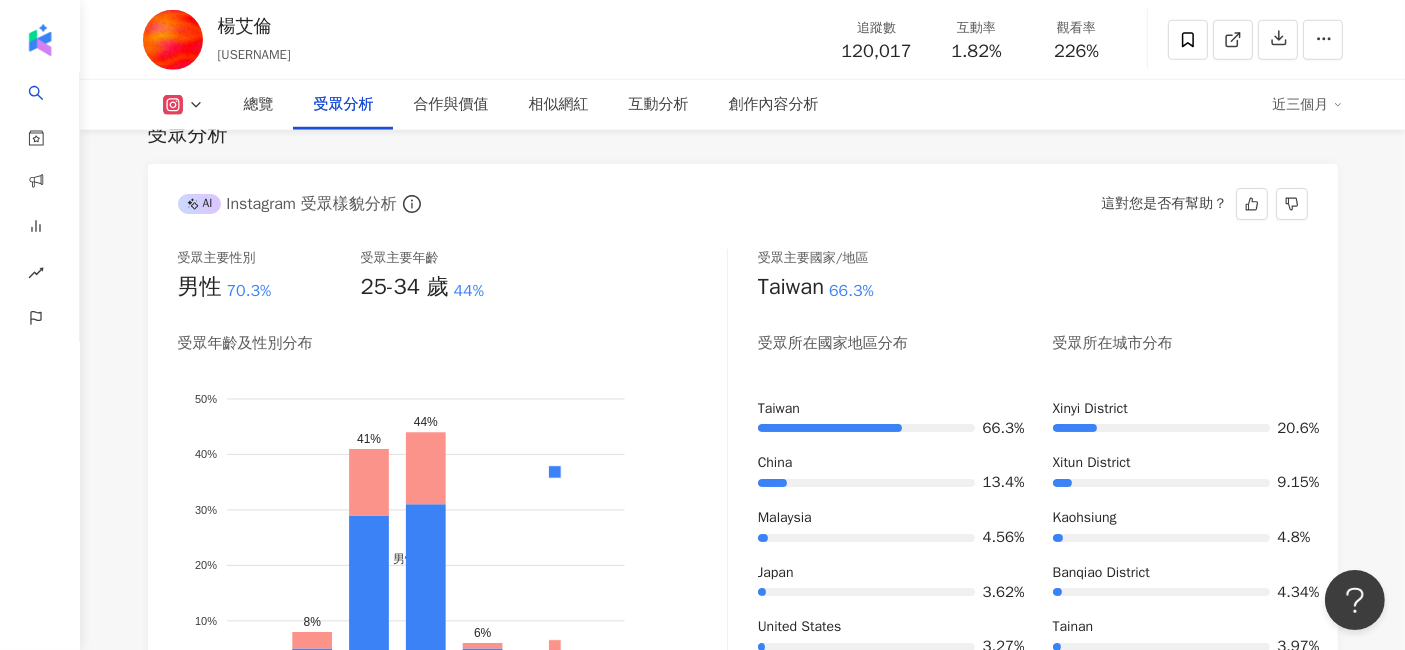 scroll, scrollTop: 1789, scrollLeft: 0, axis: vertical 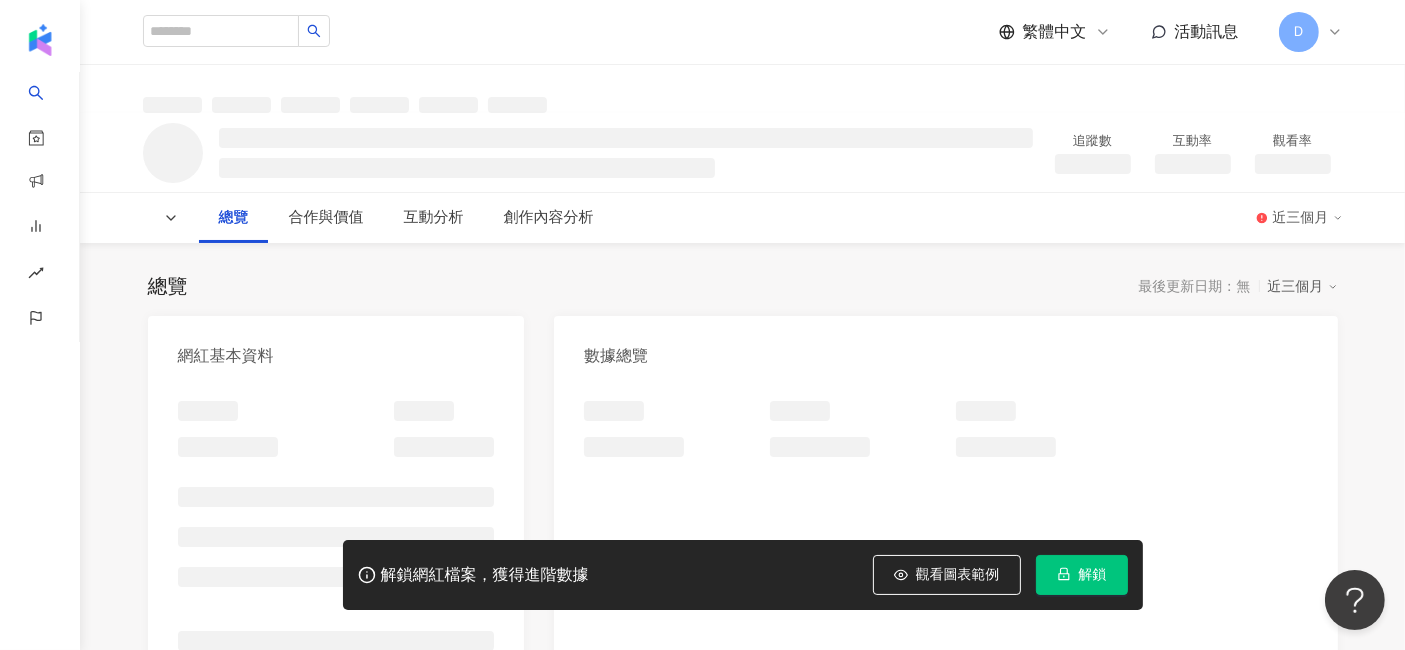 click on "解鎖" at bounding box center [1093, 575] 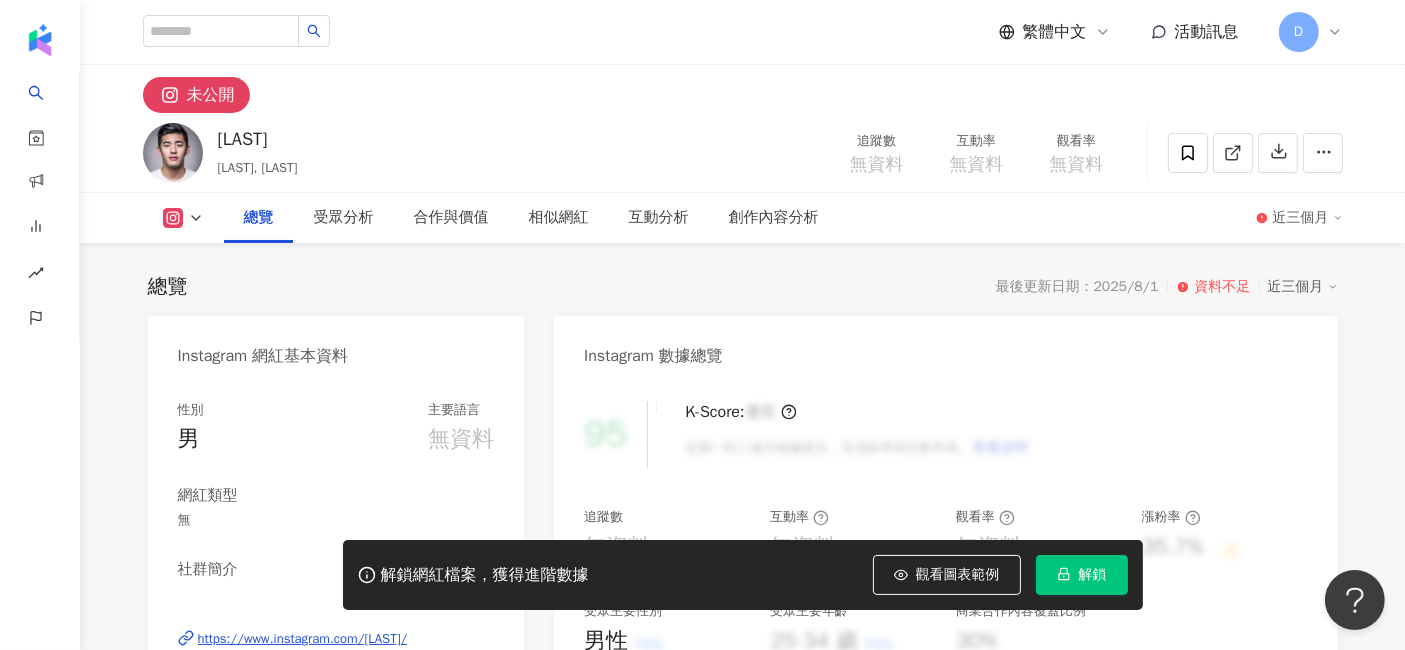 scroll, scrollTop: 122, scrollLeft: 0, axis: vertical 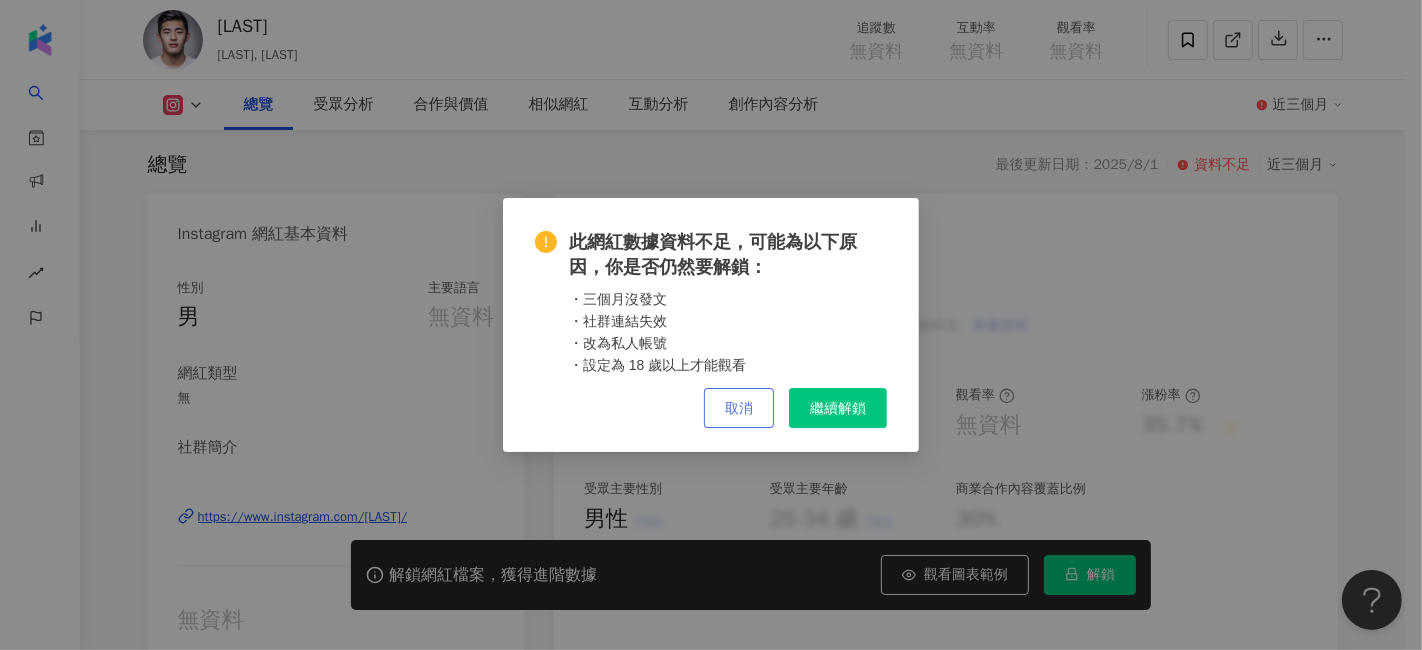 click on "取消" at bounding box center [739, 408] 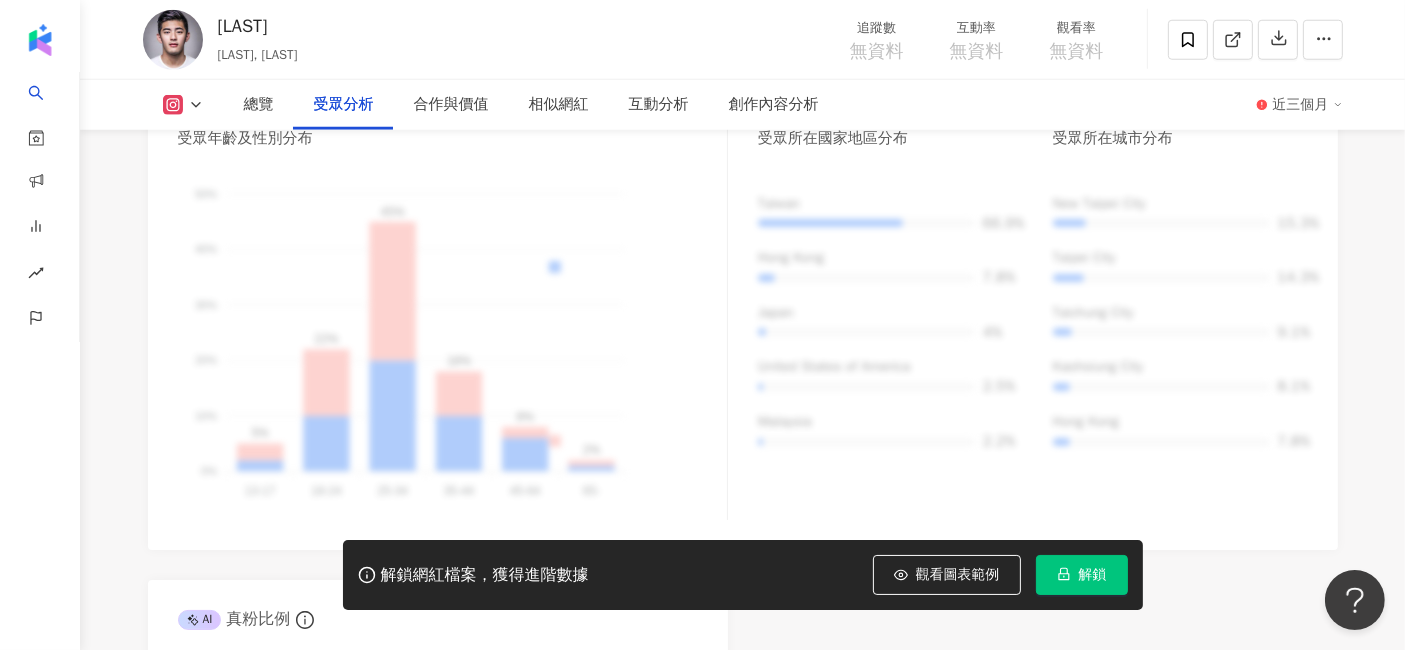 scroll, scrollTop: 1789, scrollLeft: 0, axis: vertical 